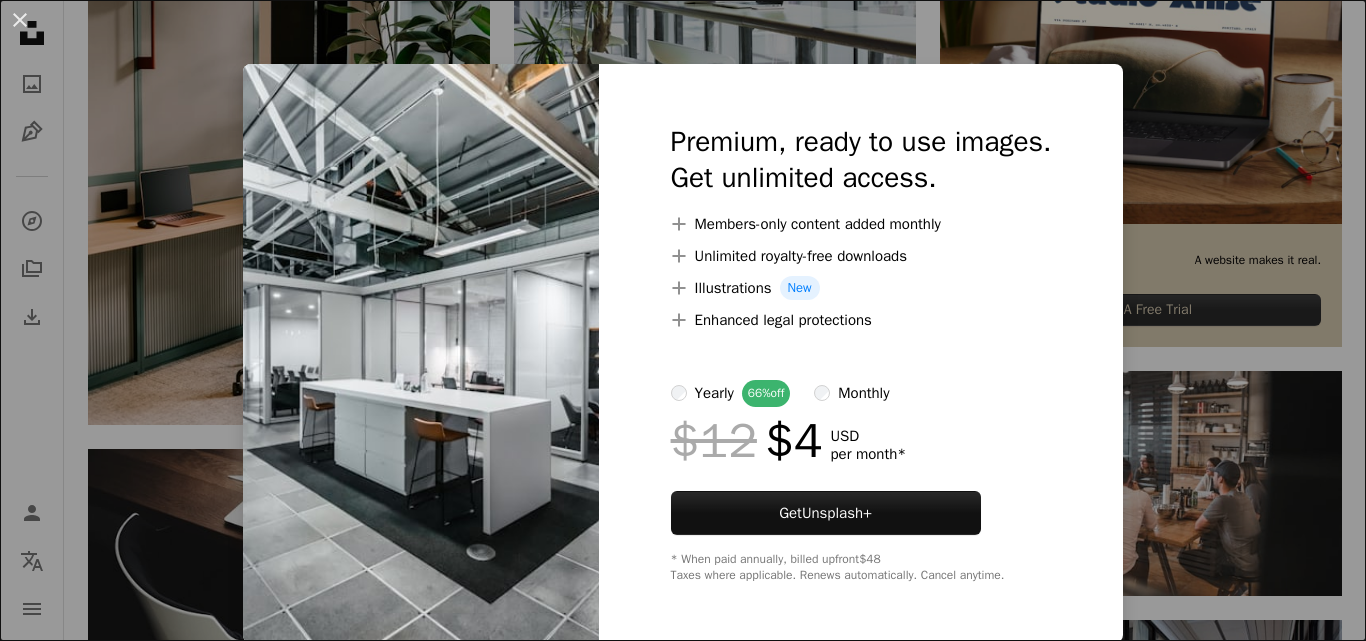 scroll, scrollTop: 452, scrollLeft: 0, axis: vertical 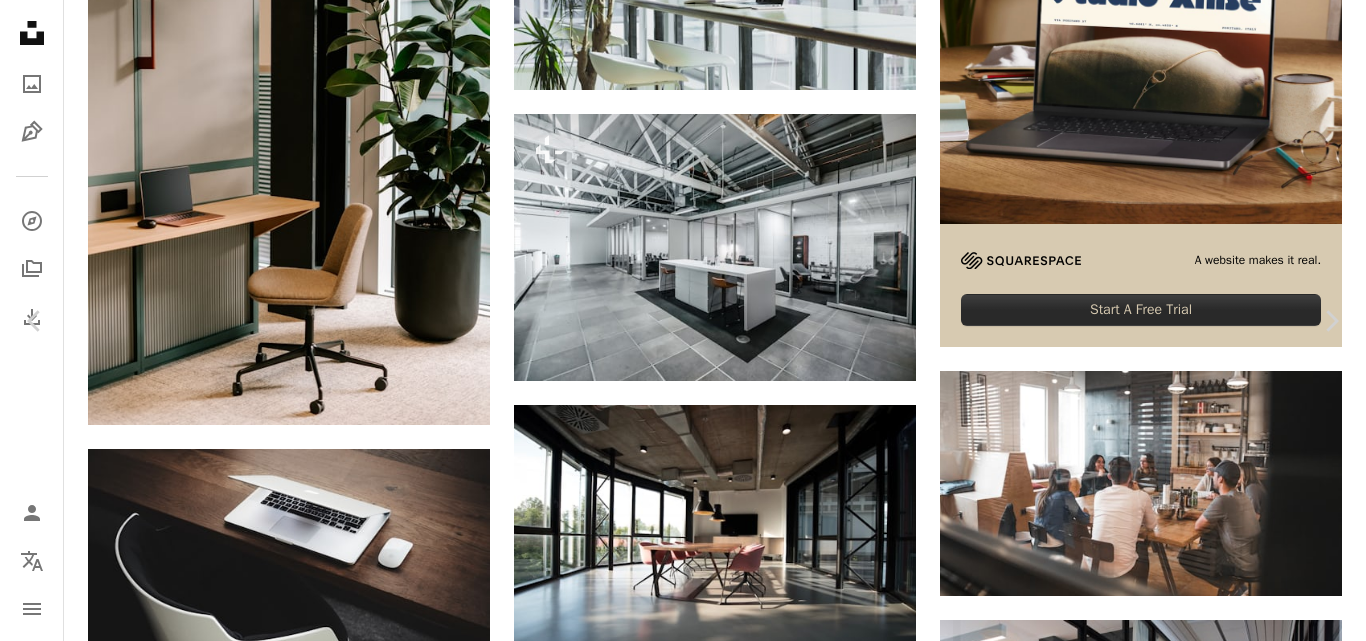 click on "Download free" at bounding box center (1167, 8276) 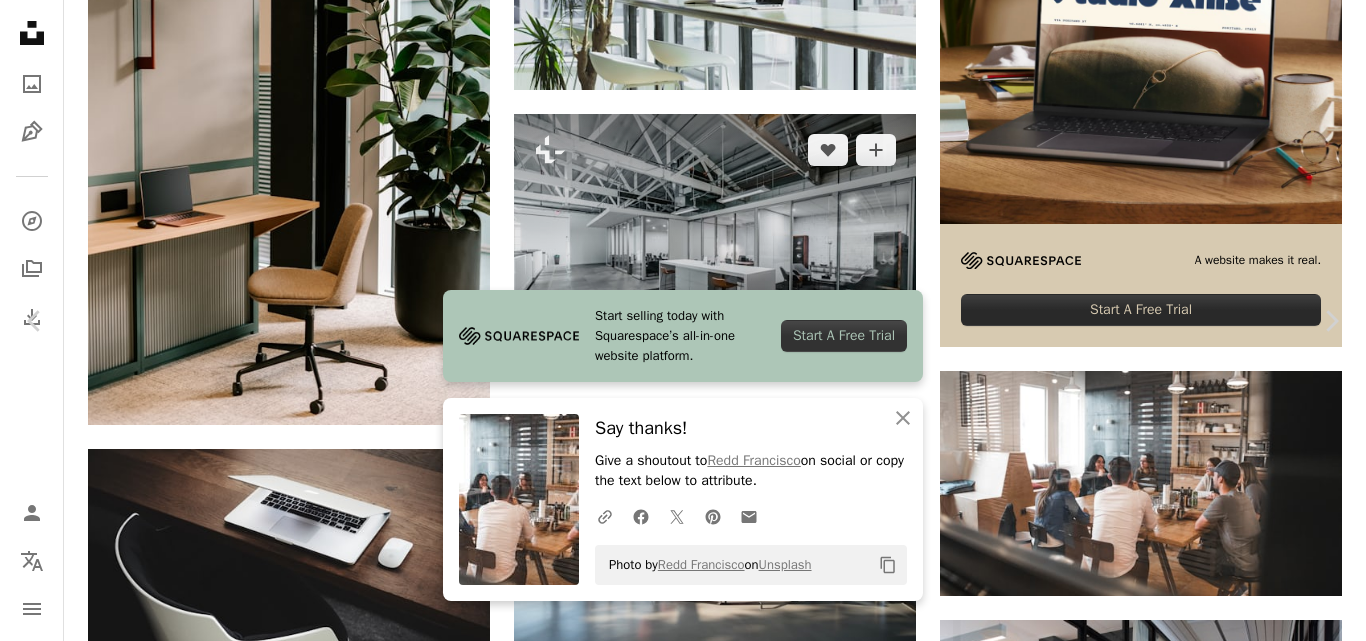 click on "An X shape" at bounding box center [20, 20] 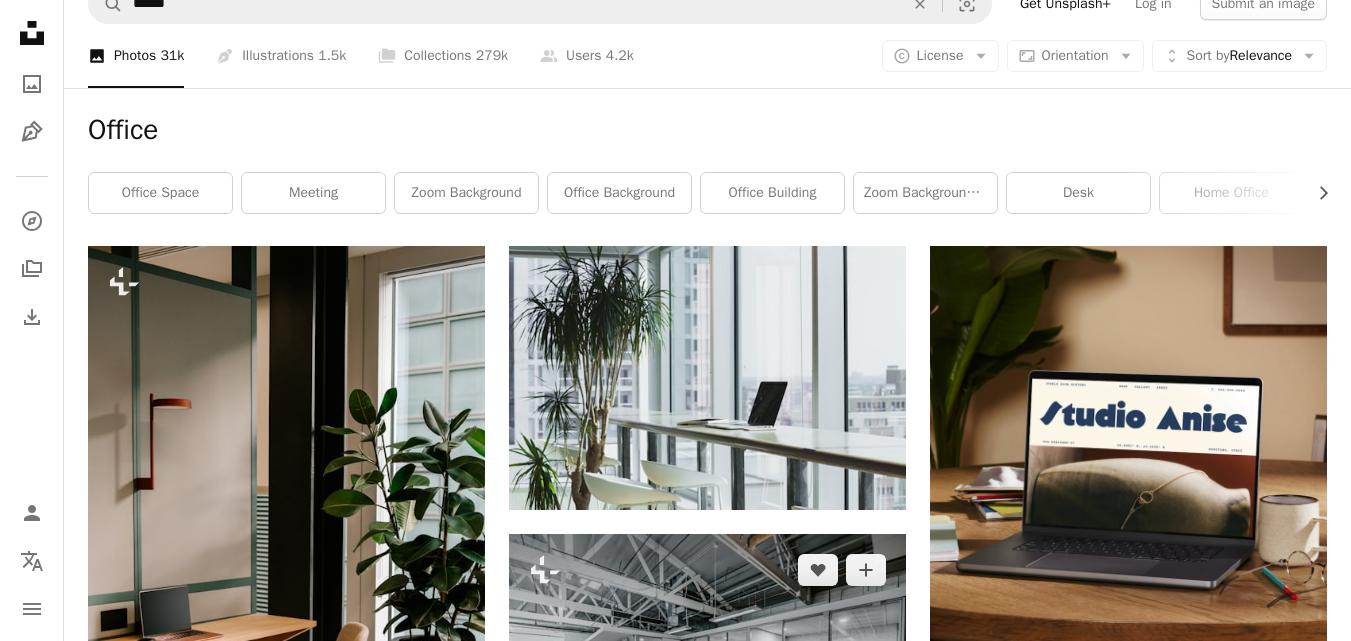 scroll, scrollTop: 0, scrollLeft: 0, axis: both 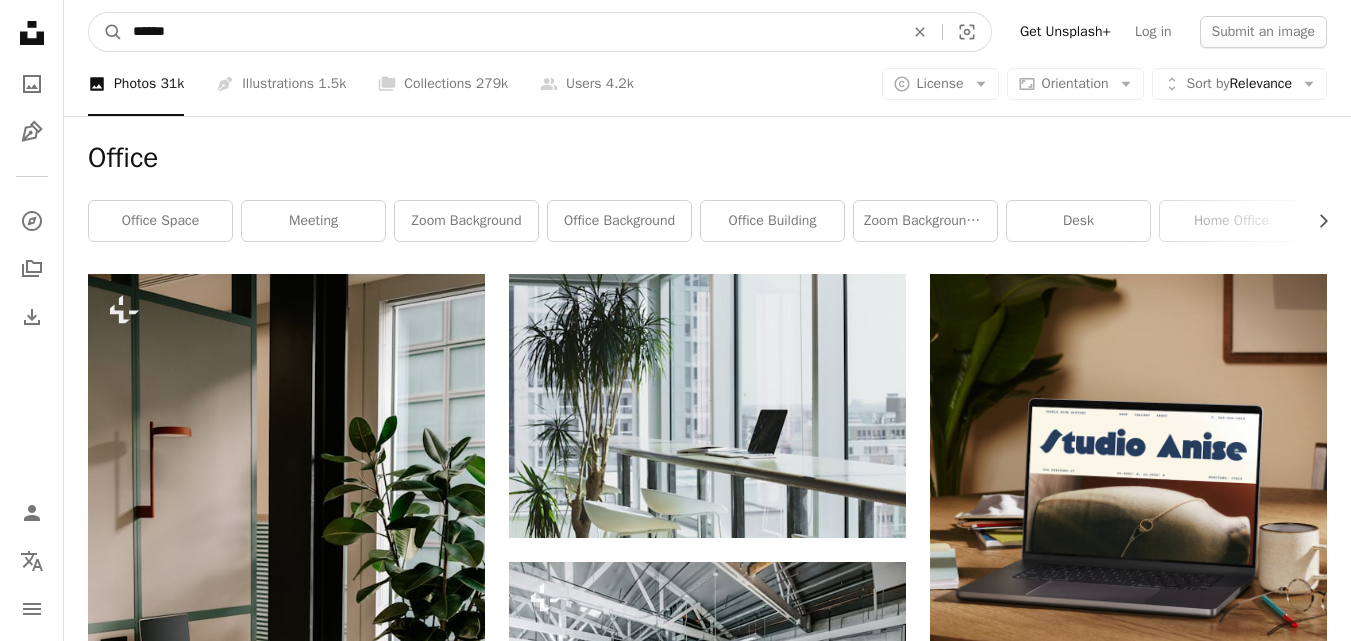 click on "******" at bounding box center (510, 32) 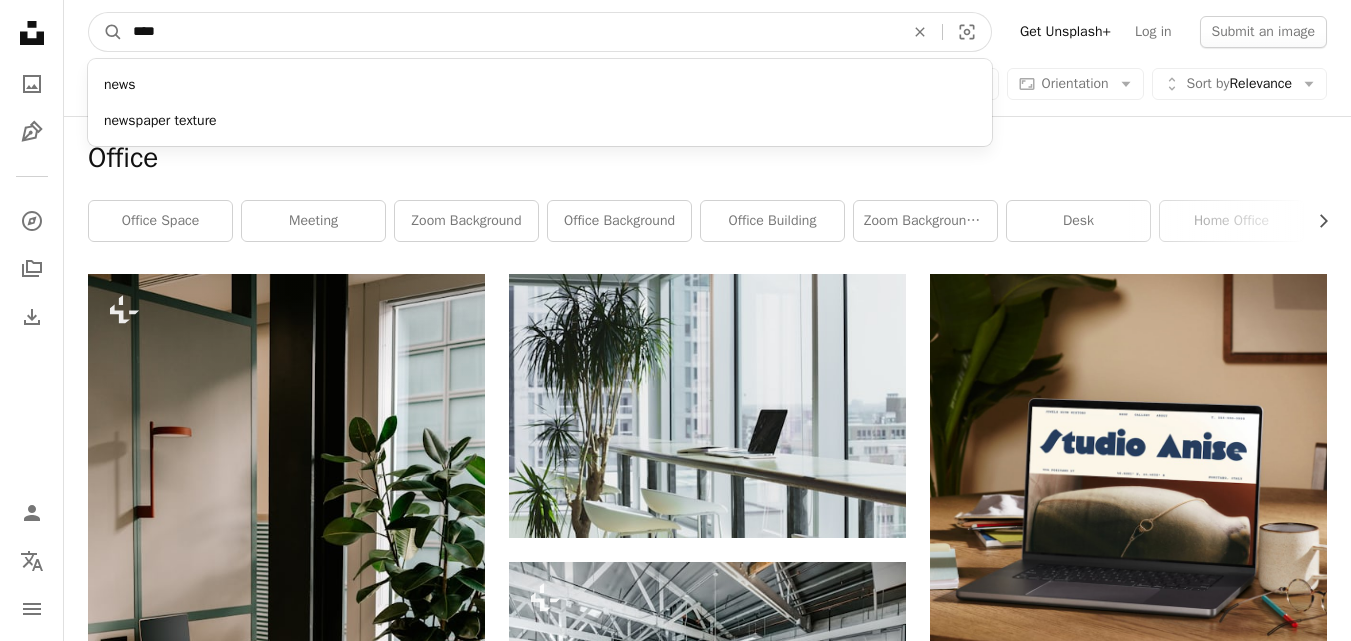 type on "****" 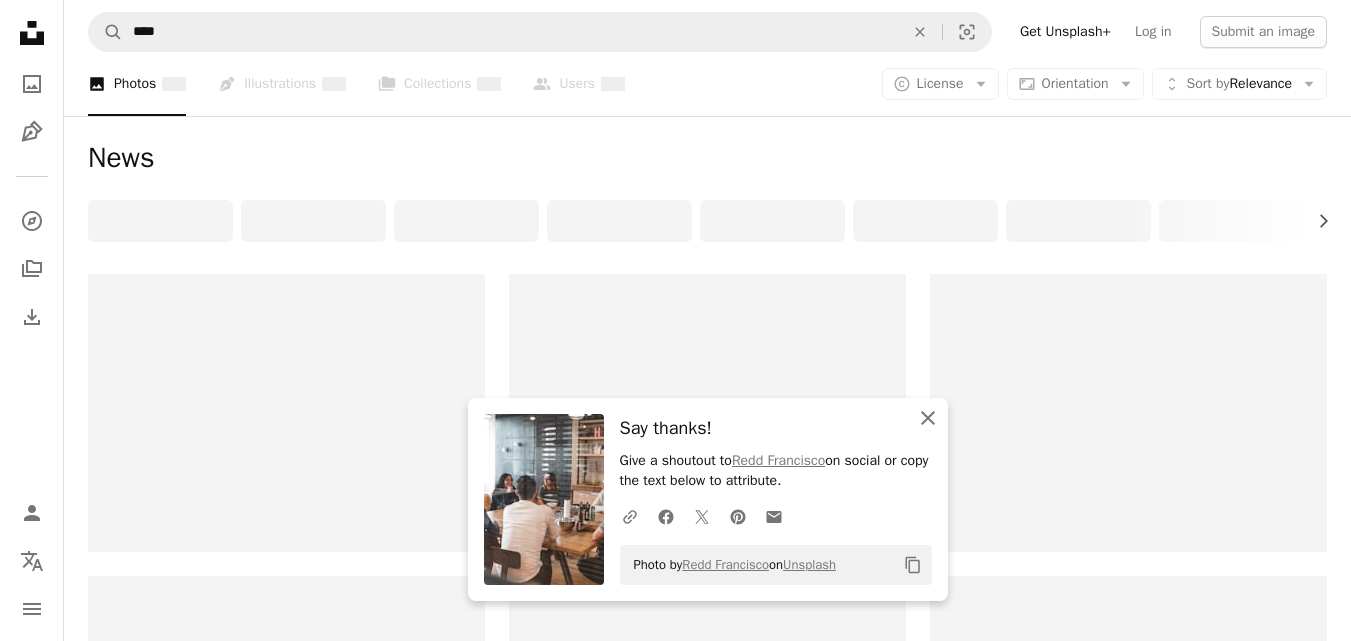 click 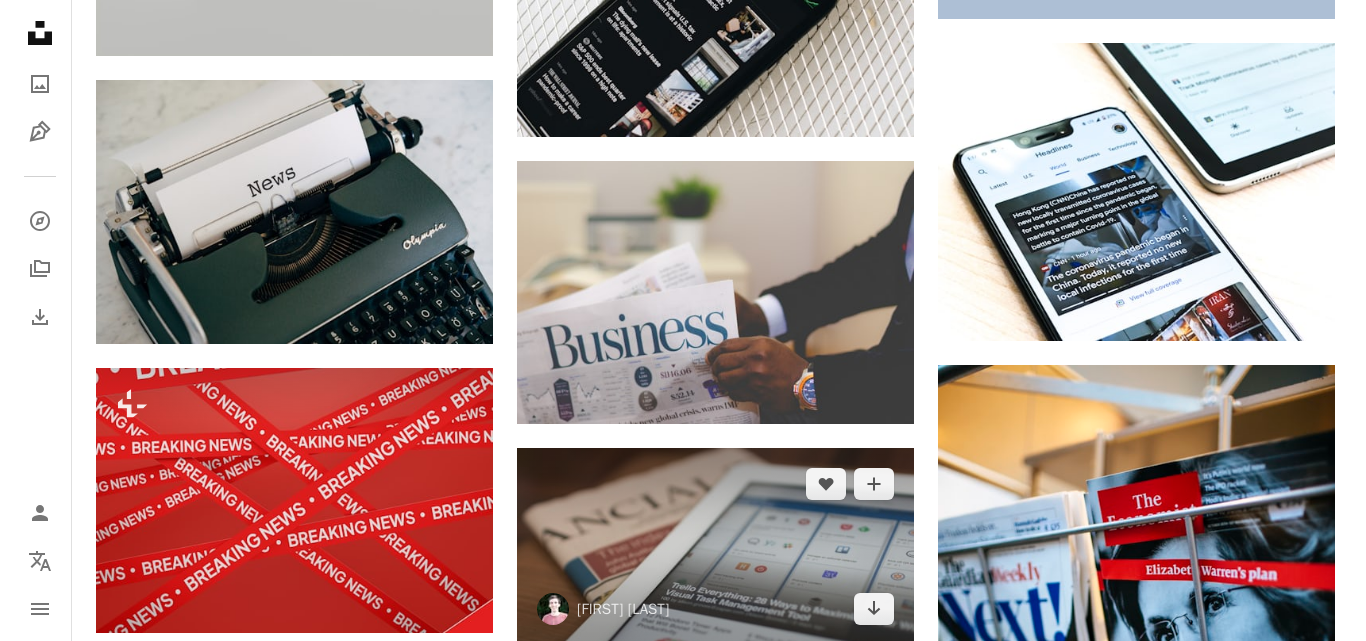 scroll, scrollTop: 1311, scrollLeft: 0, axis: vertical 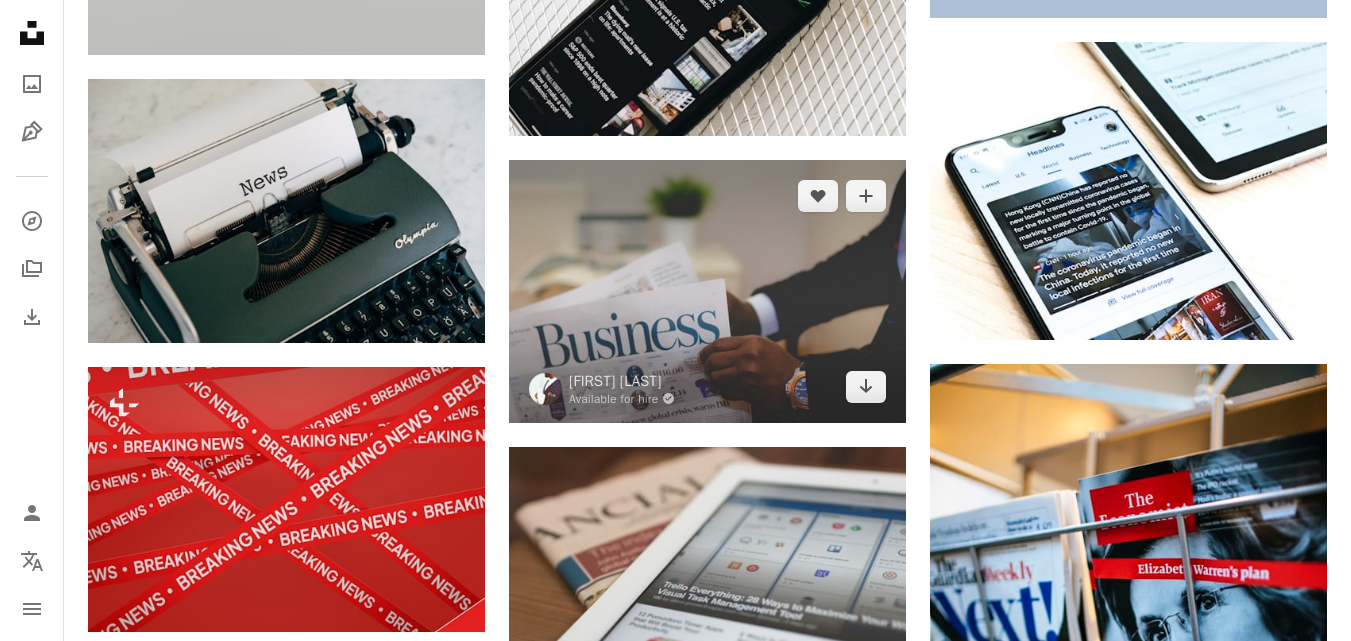 click at bounding box center (707, 291) 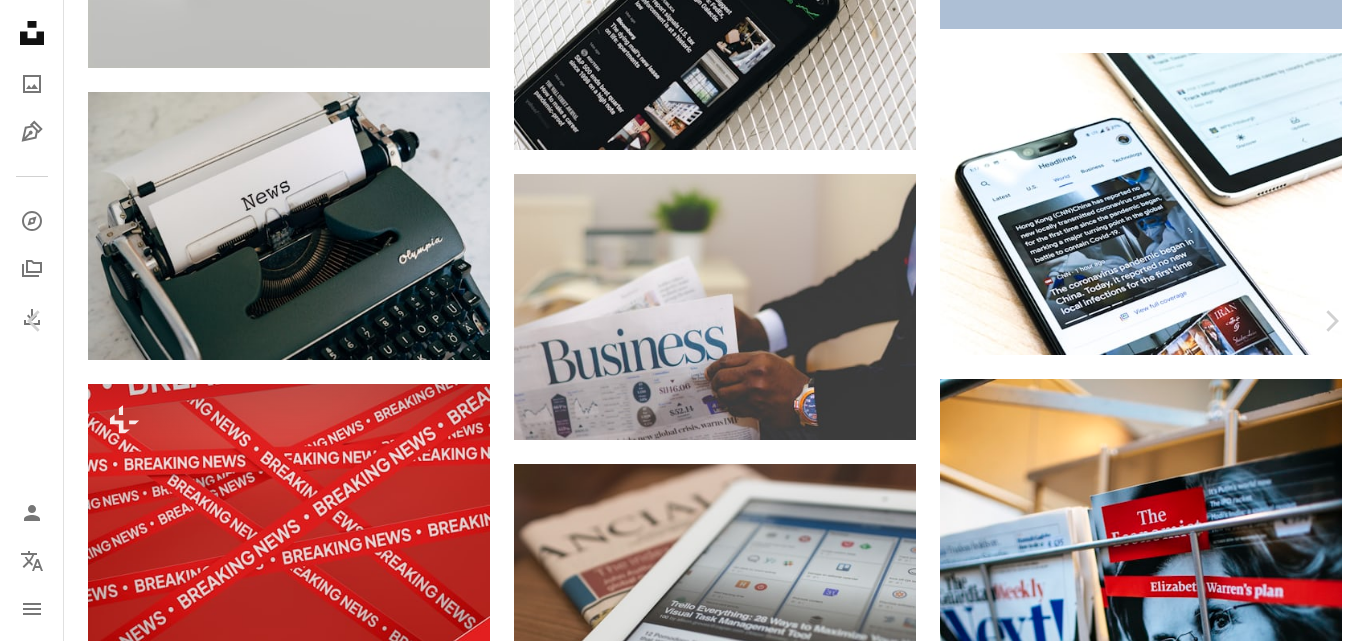scroll, scrollTop: 2114, scrollLeft: 0, axis: vertical 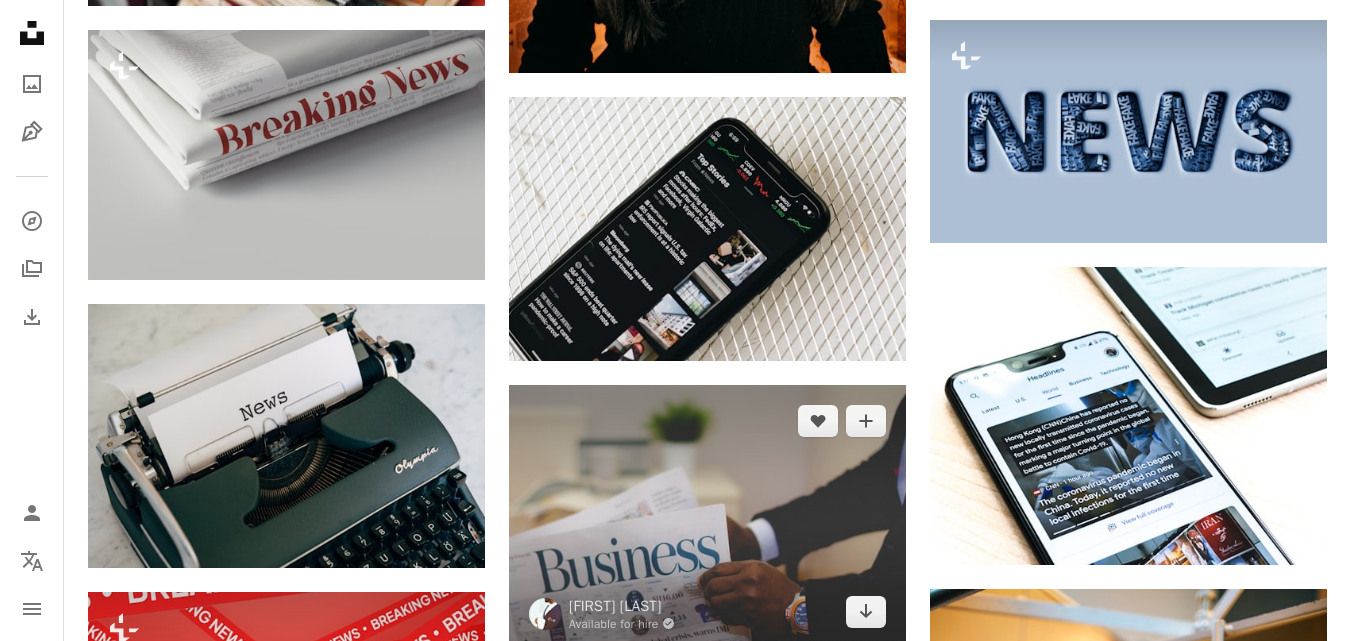 click at bounding box center [707, 516] 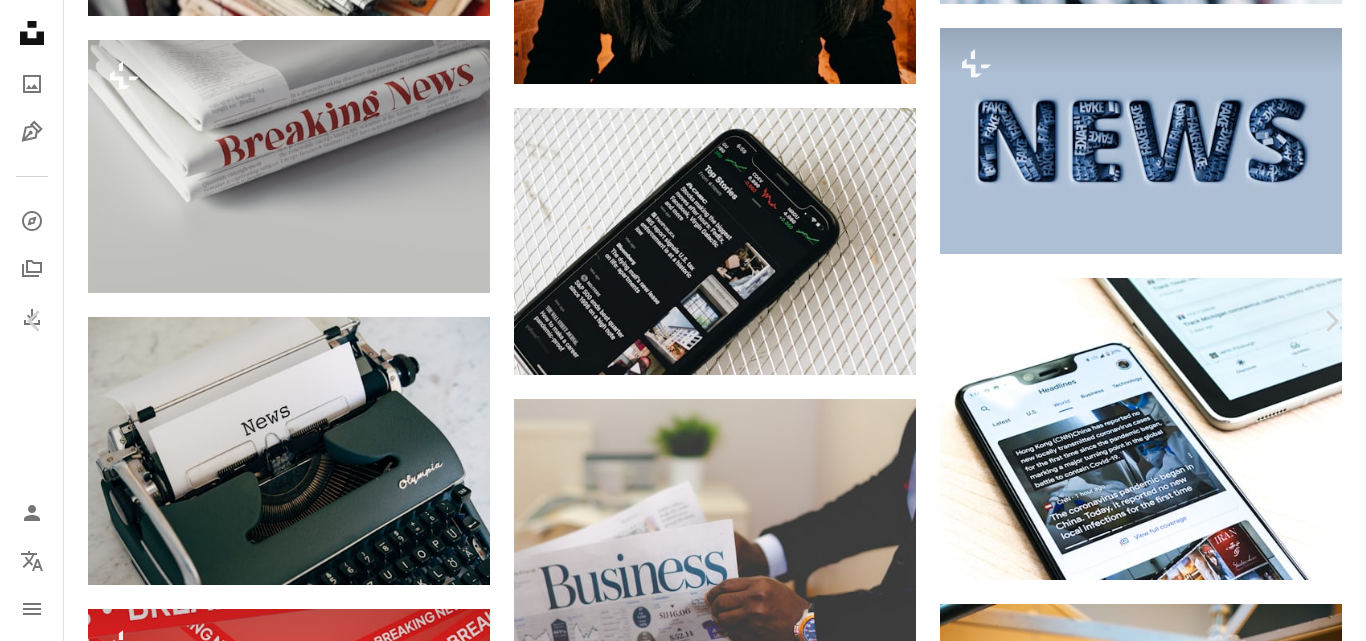scroll, scrollTop: 1687, scrollLeft: 0, axis: vertical 